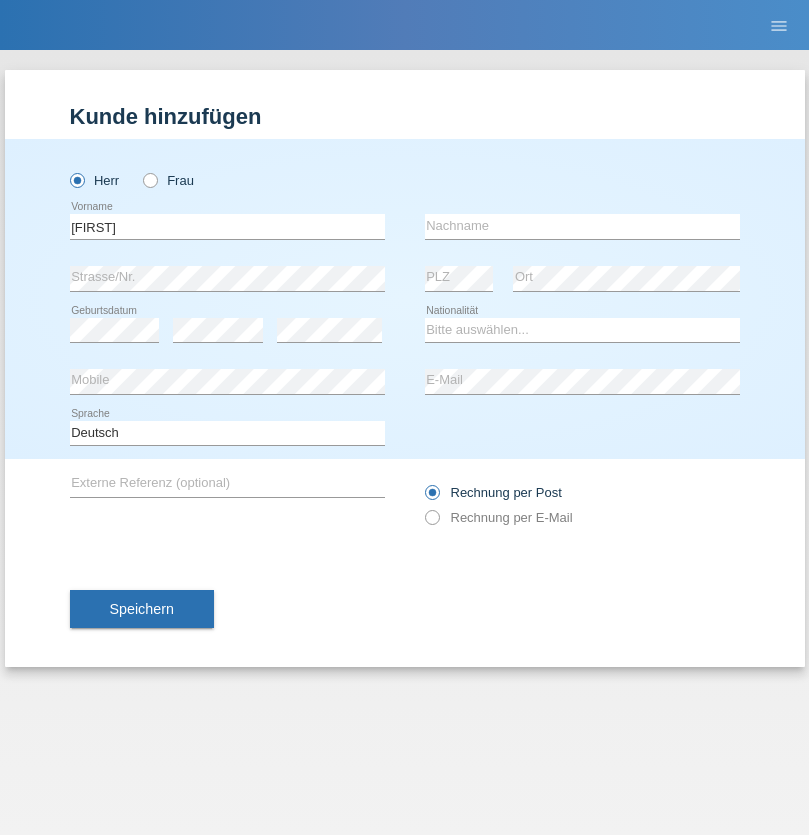 scroll, scrollTop: 0, scrollLeft: 0, axis: both 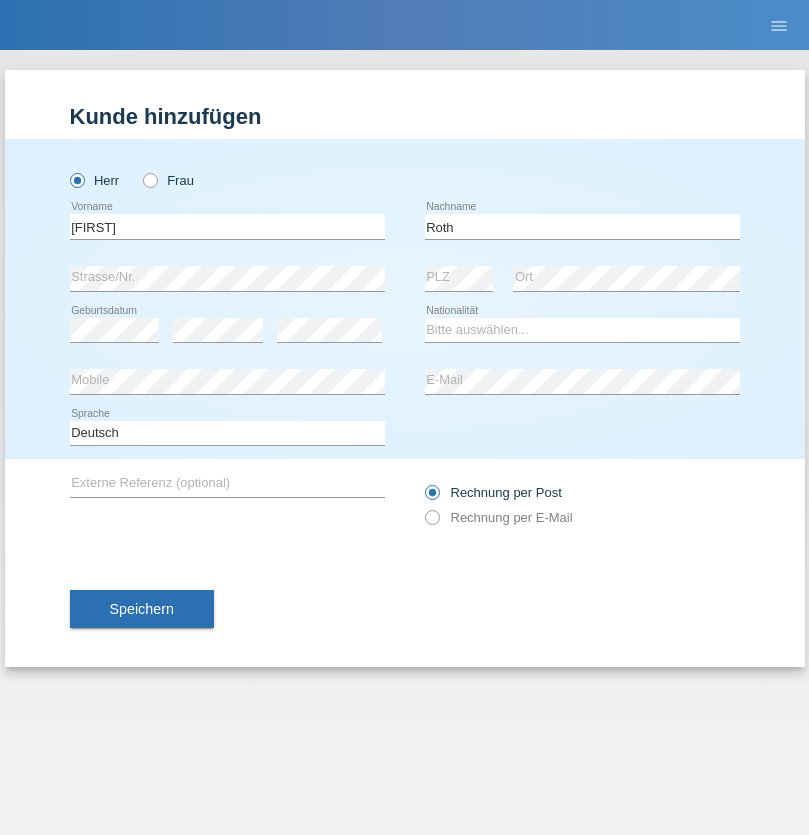 type on "Roth" 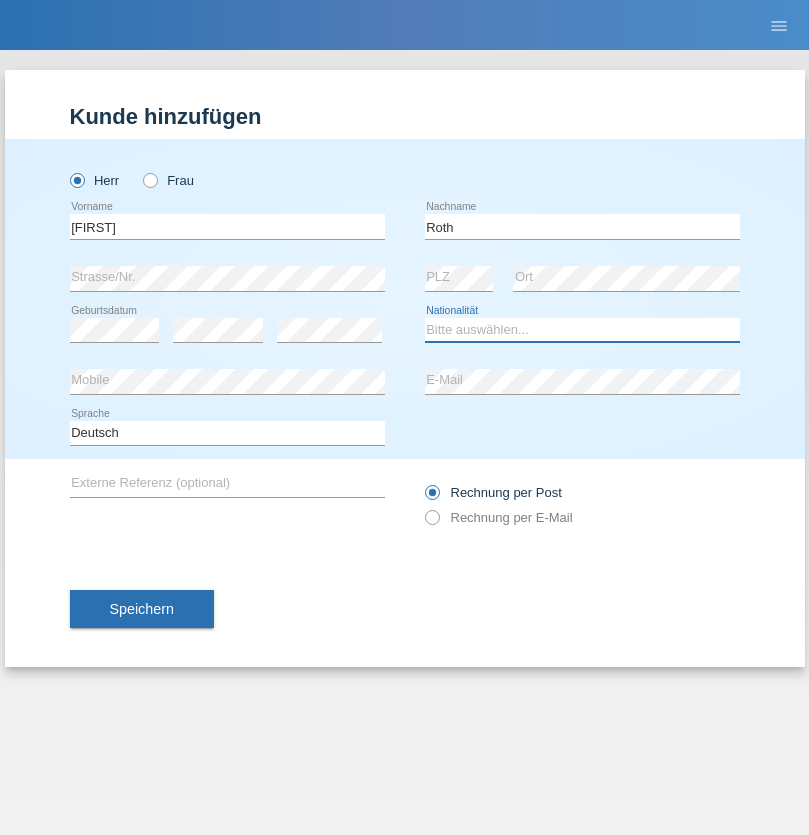select on "CH" 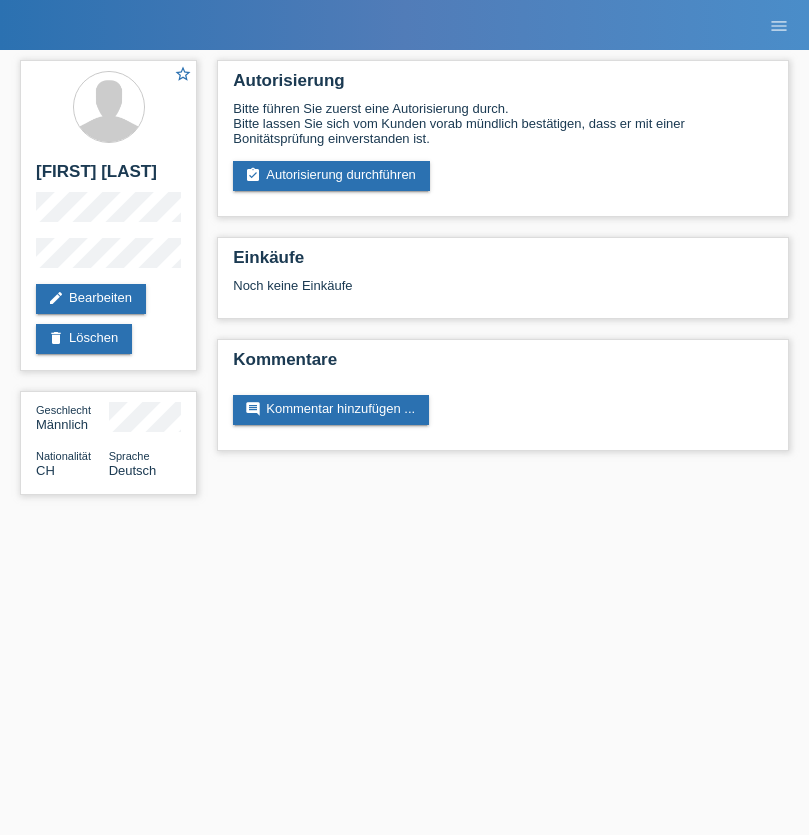 scroll, scrollTop: 0, scrollLeft: 0, axis: both 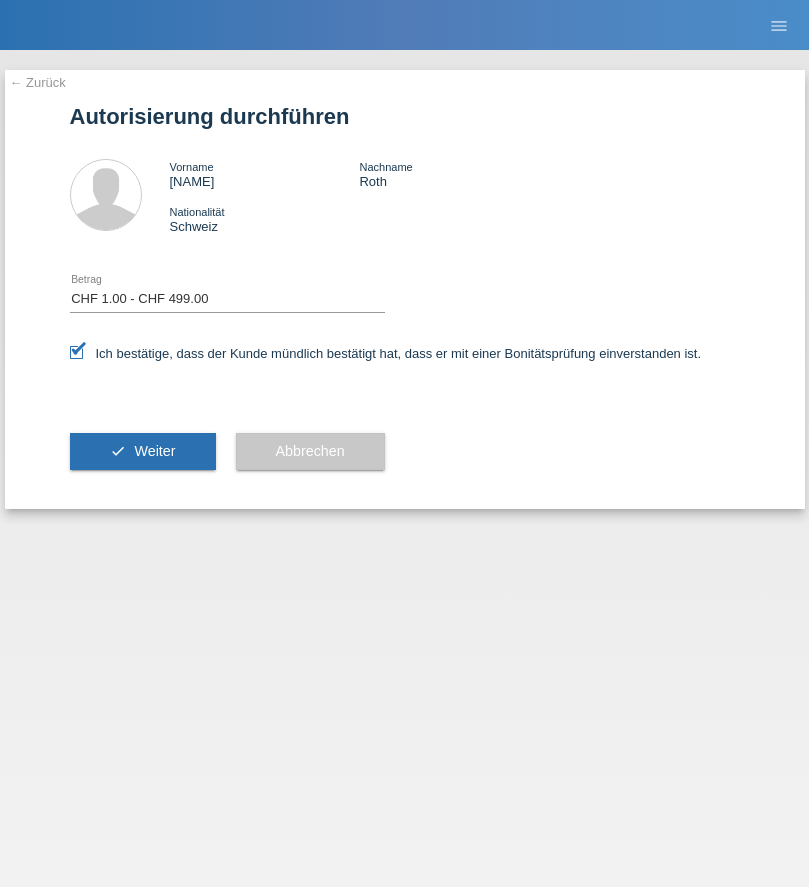 select on "1" 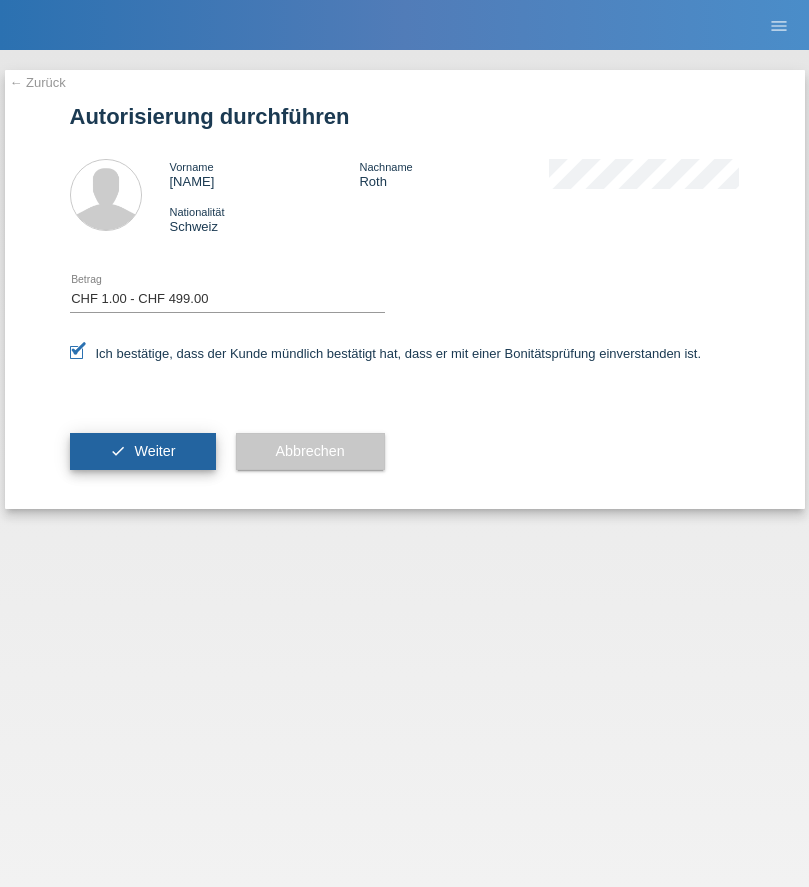 click on "Weiter" at bounding box center (154, 451) 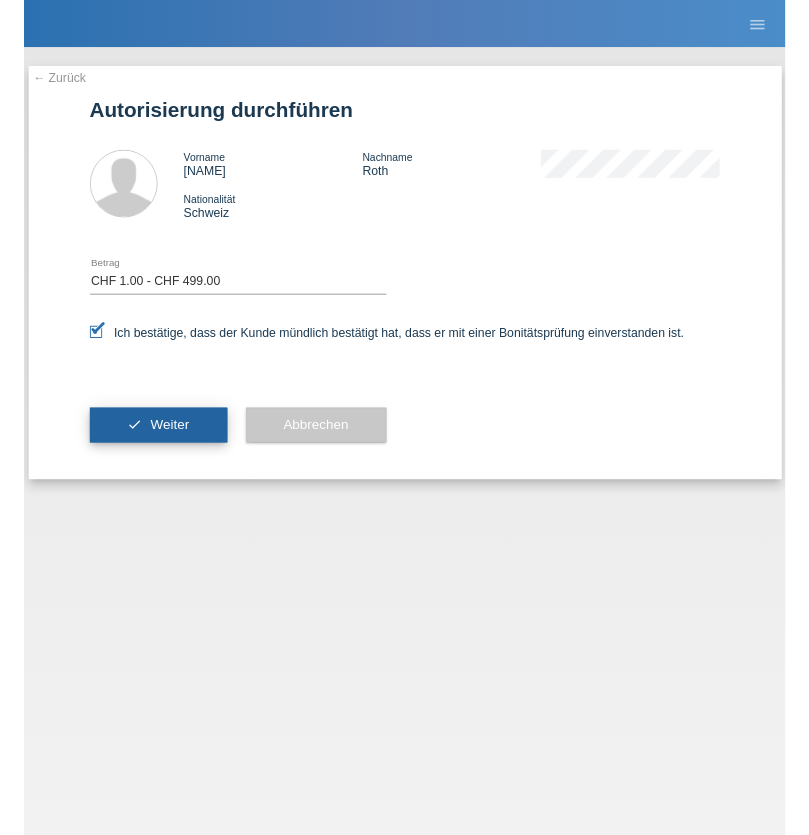 scroll, scrollTop: 0, scrollLeft: 0, axis: both 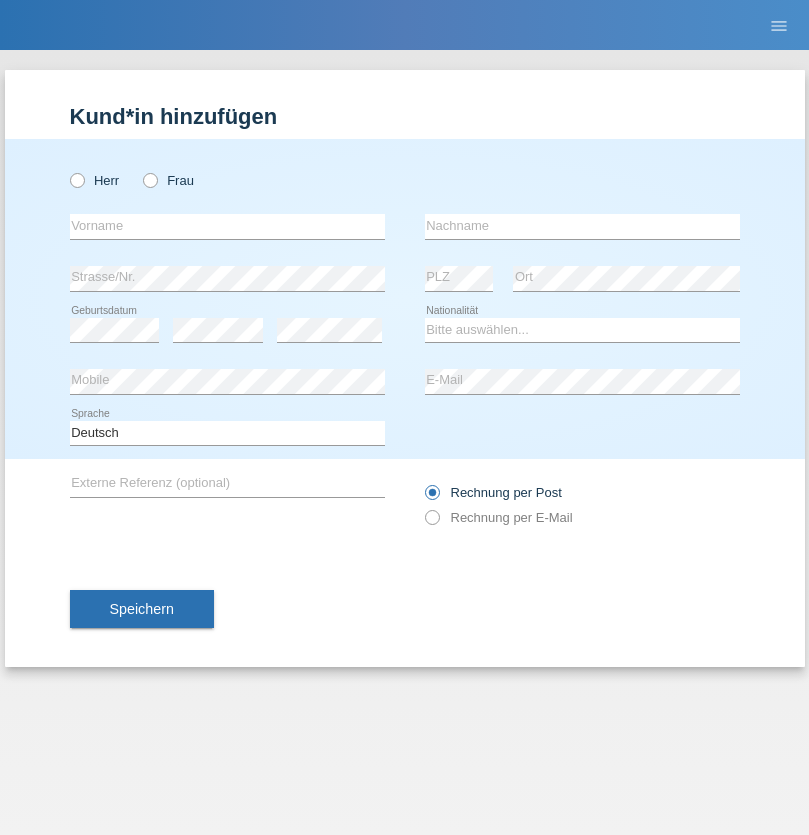 radio on "true" 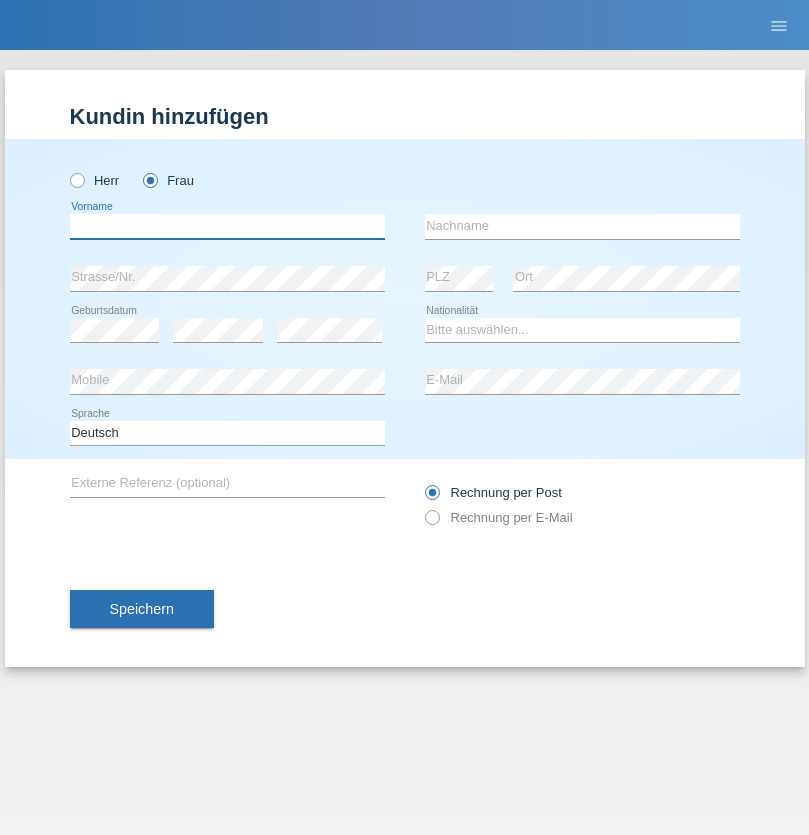 click at bounding box center (227, 226) 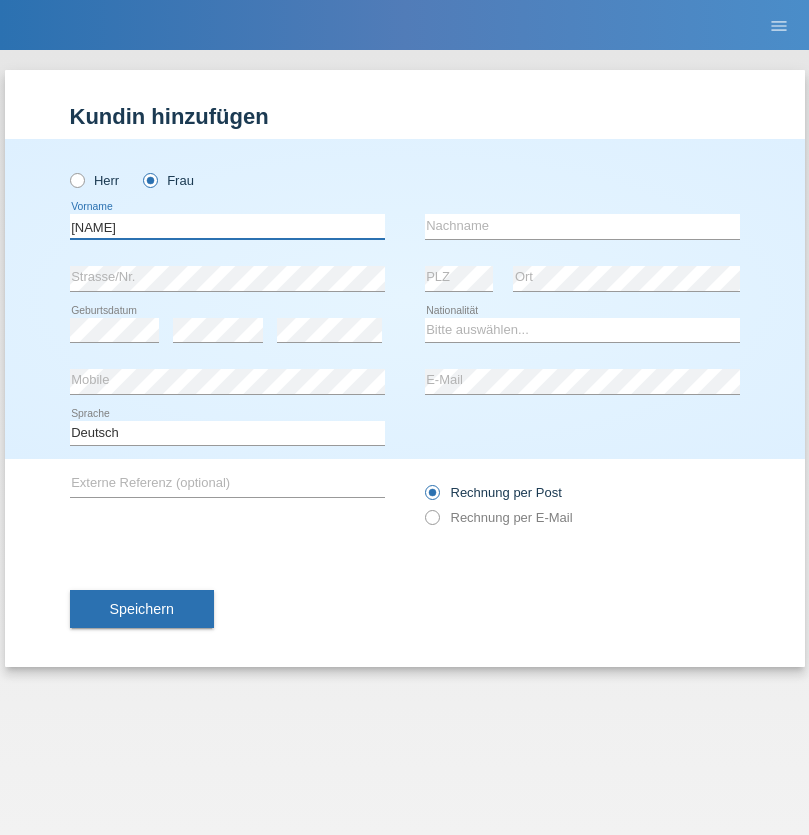 type on "aya" 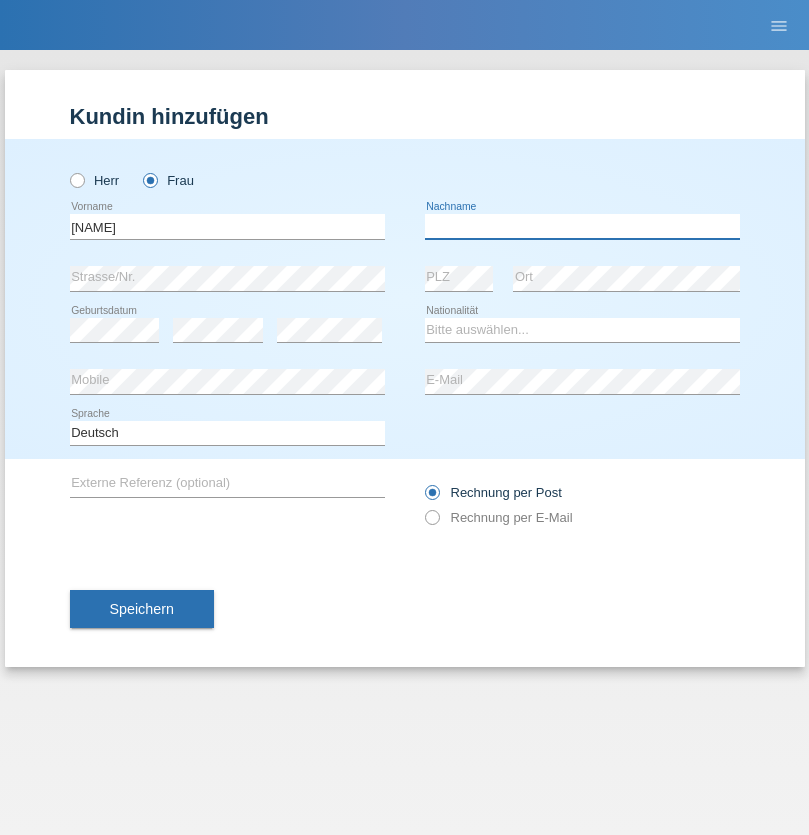 click at bounding box center (582, 226) 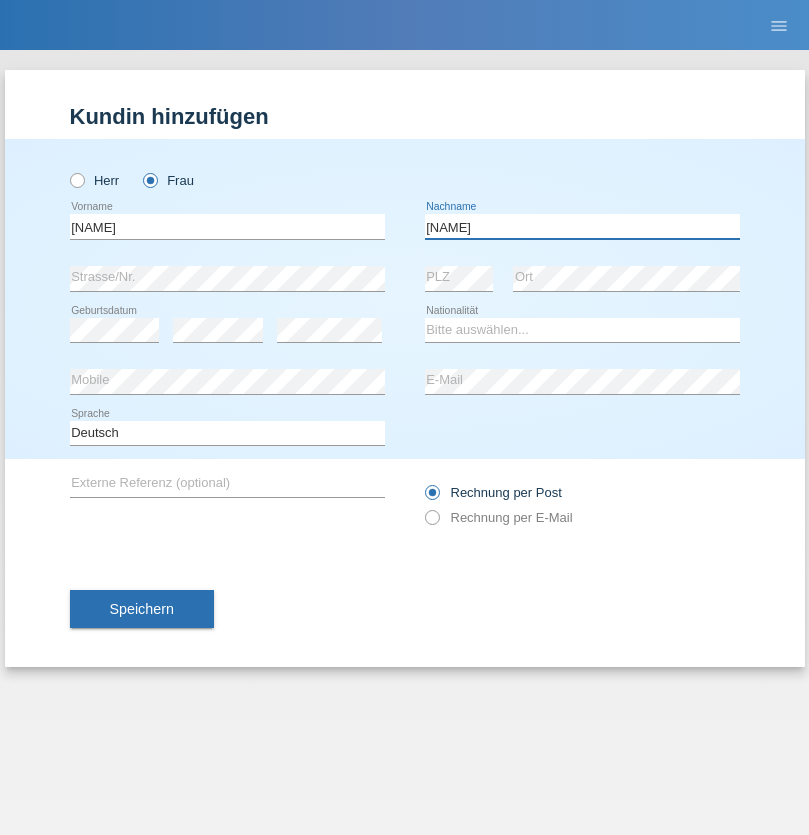 type on "Esmail" 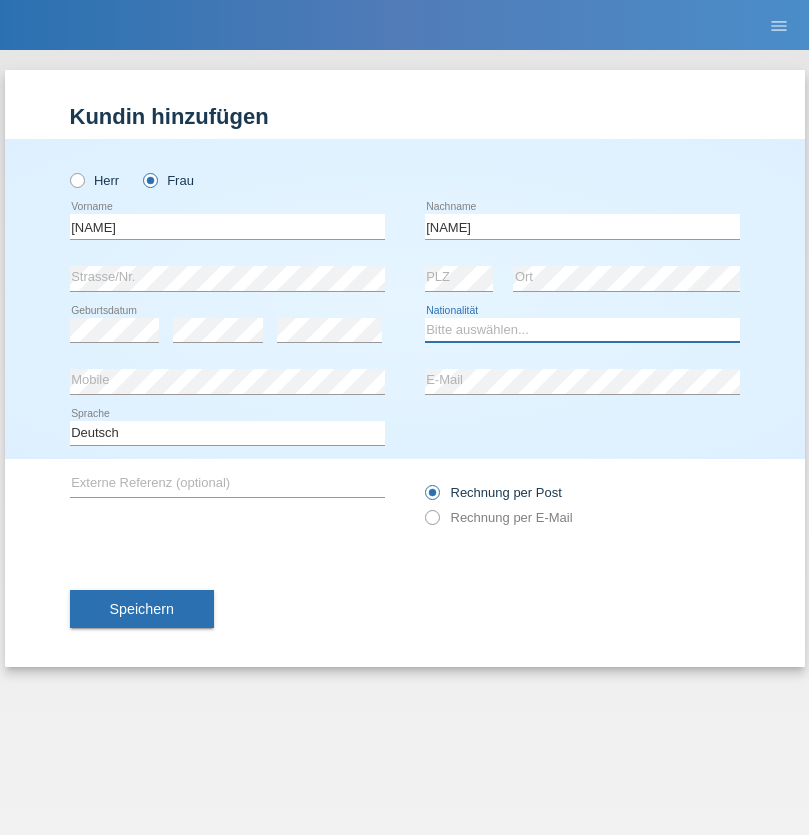 select on "CH" 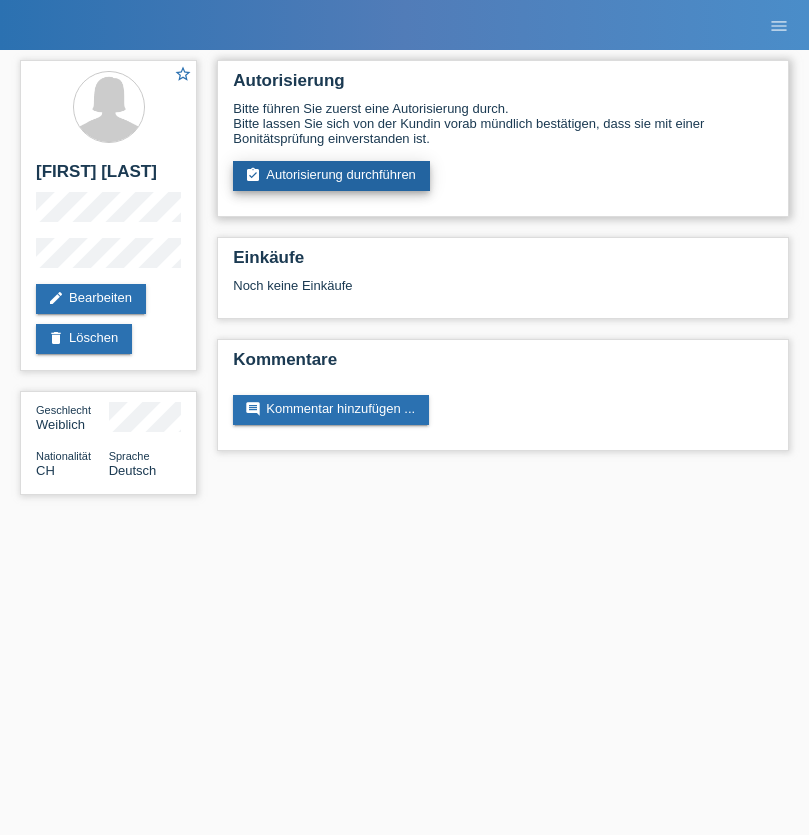 click on "assignment_turned_in  Autorisierung durchführen" at bounding box center (331, 176) 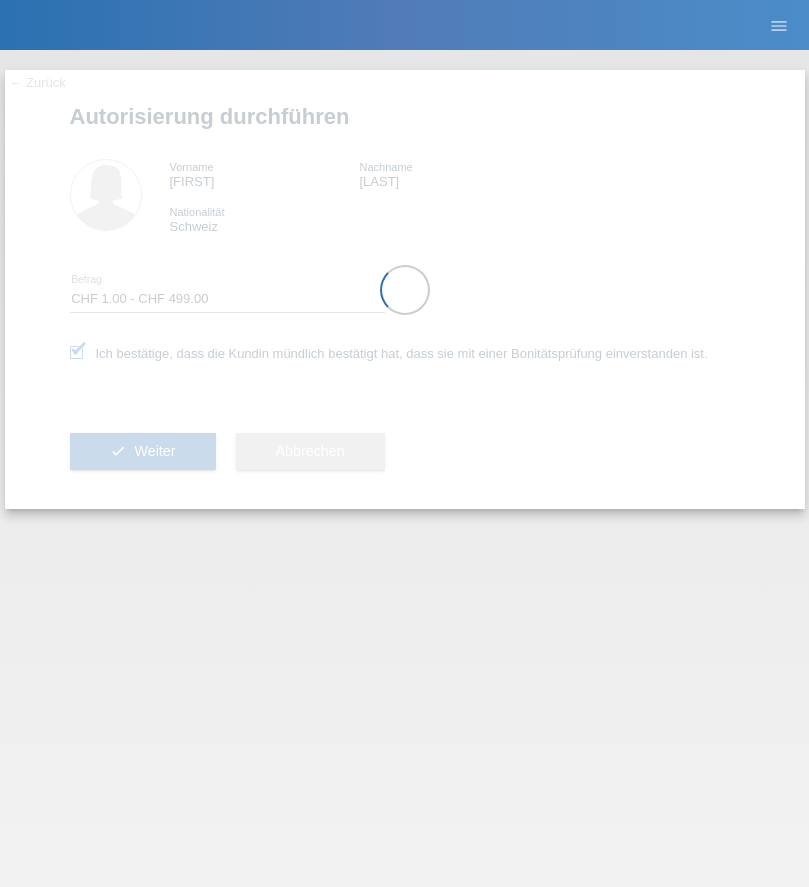 select on "1" 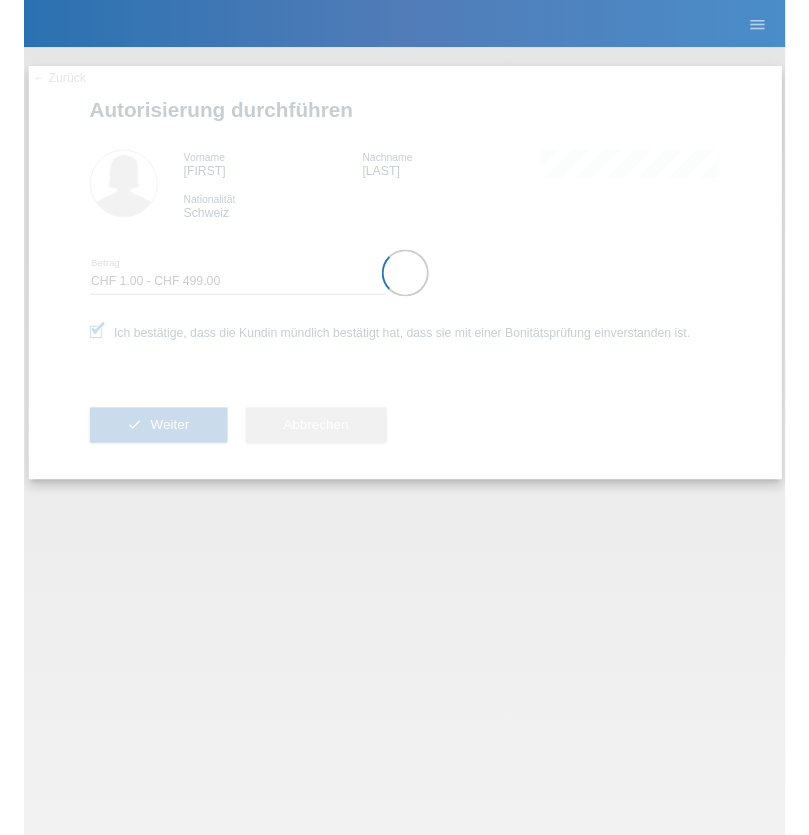 scroll, scrollTop: 0, scrollLeft: 0, axis: both 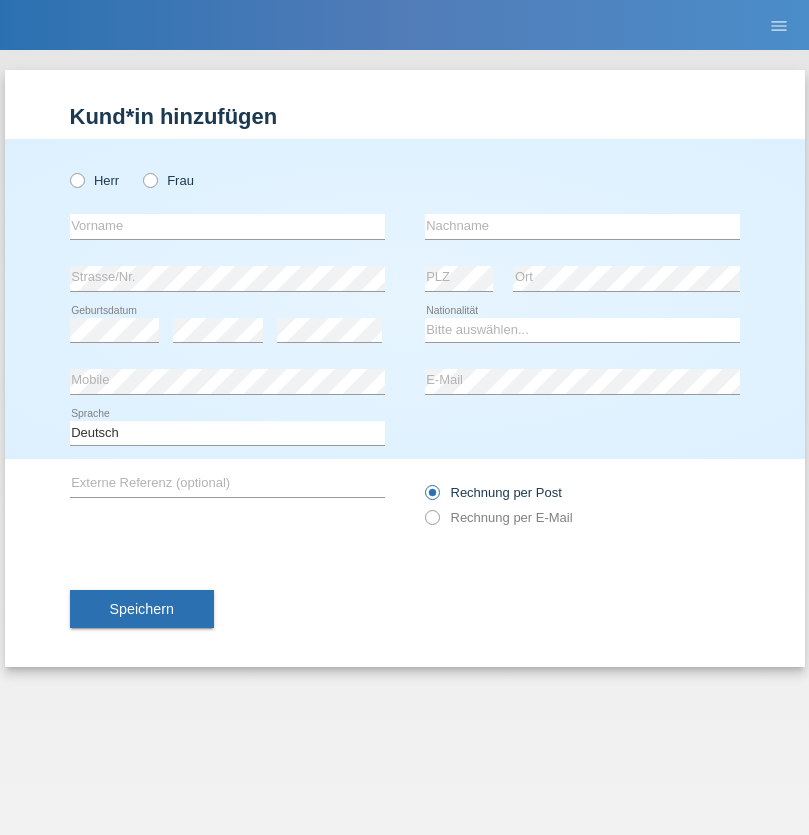 radio on "true" 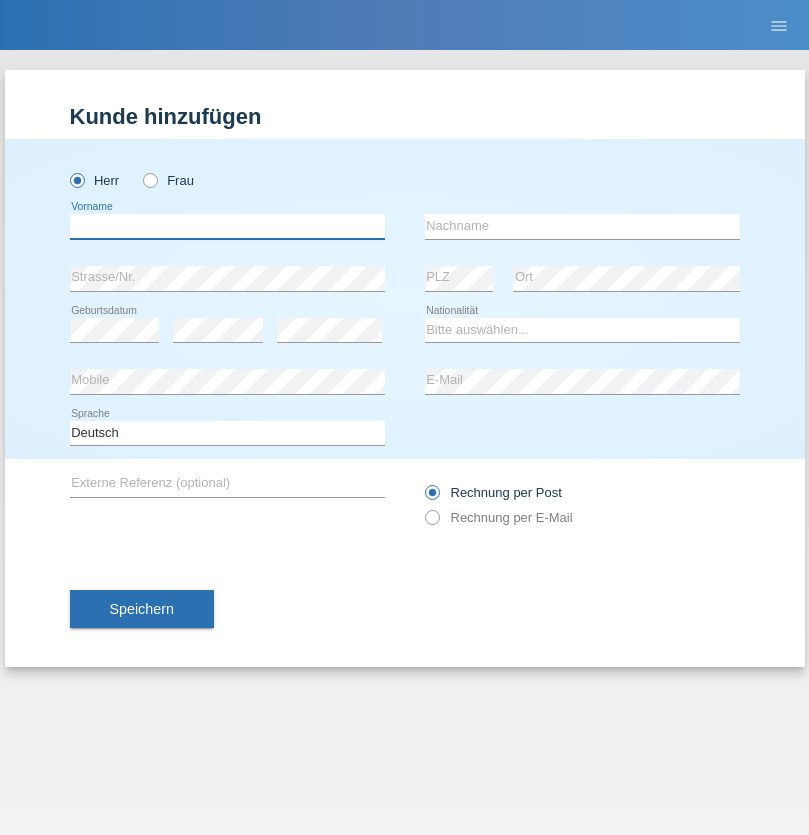 click at bounding box center (227, 226) 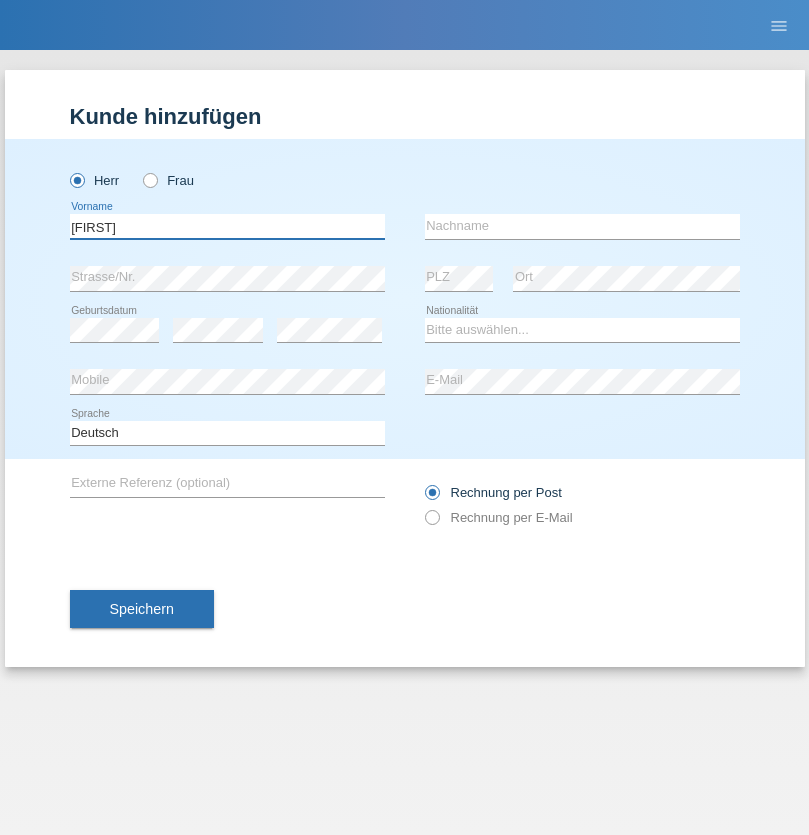 type on "[FIRST]" 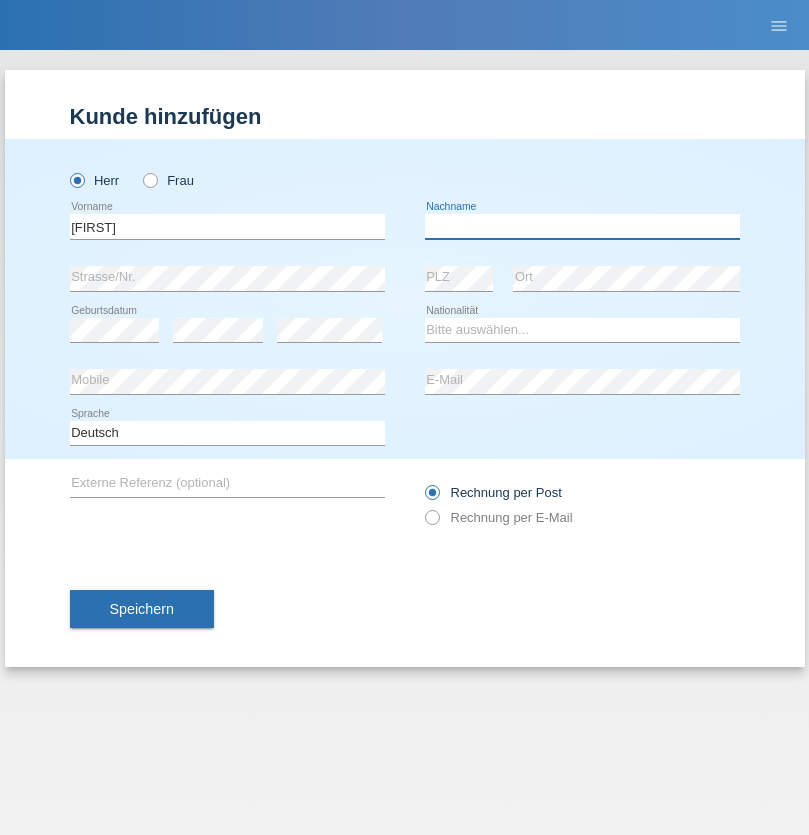 click at bounding box center (582, 226) 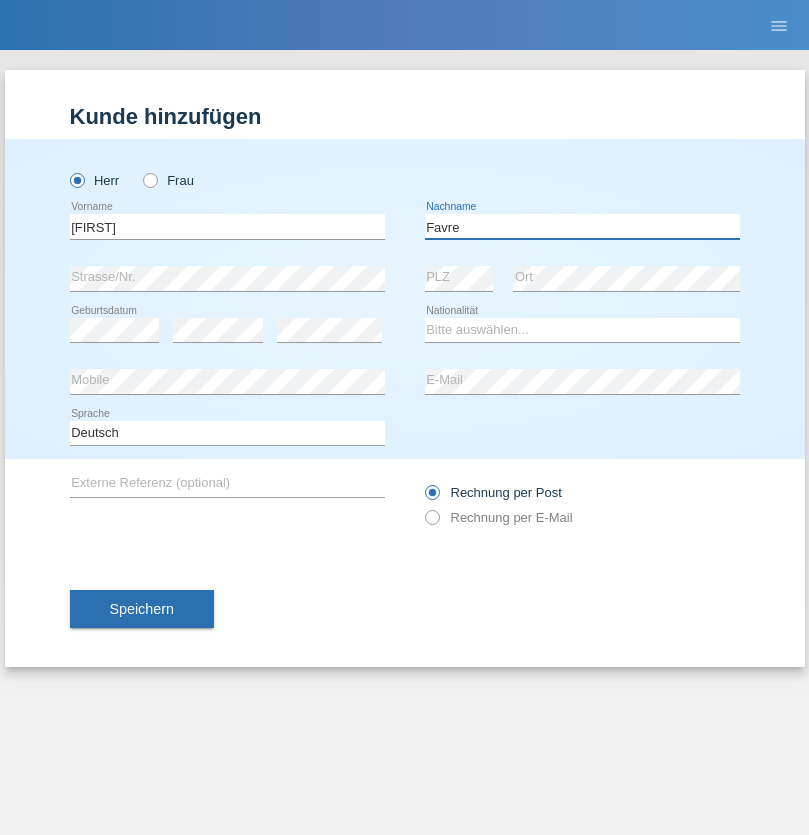 type on "Favre" 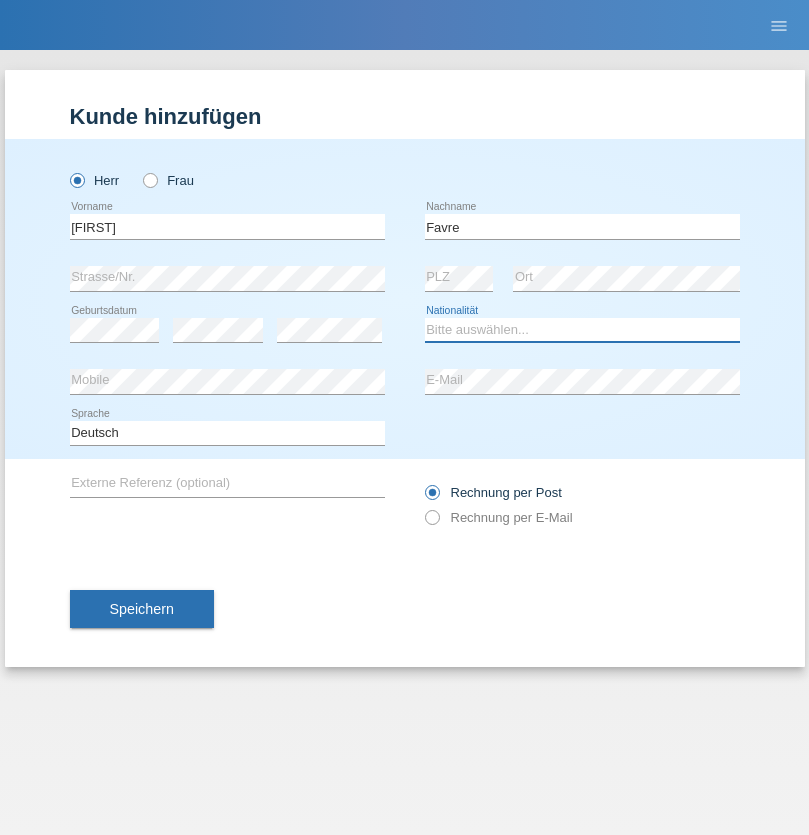 select on "CH" 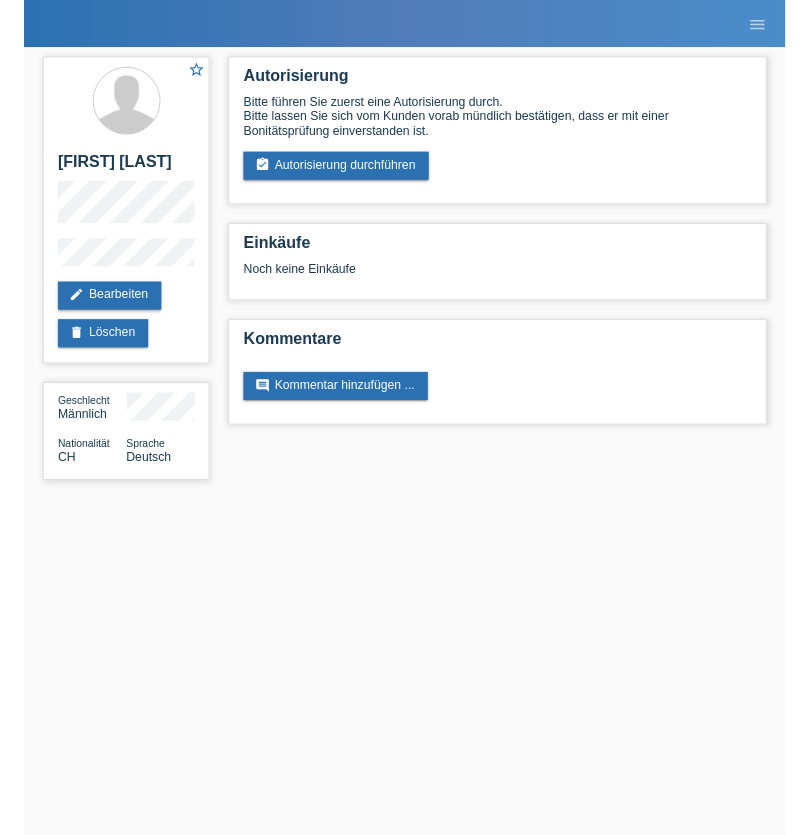scroll, scrollTop: 0, scrollLeft: 0, axis: both 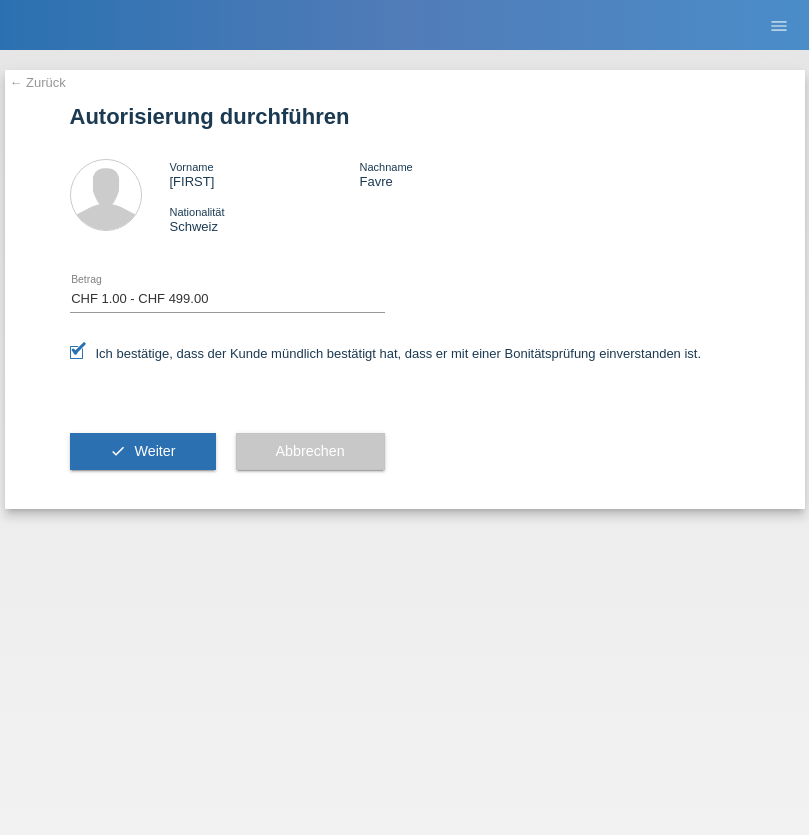 select on "1" 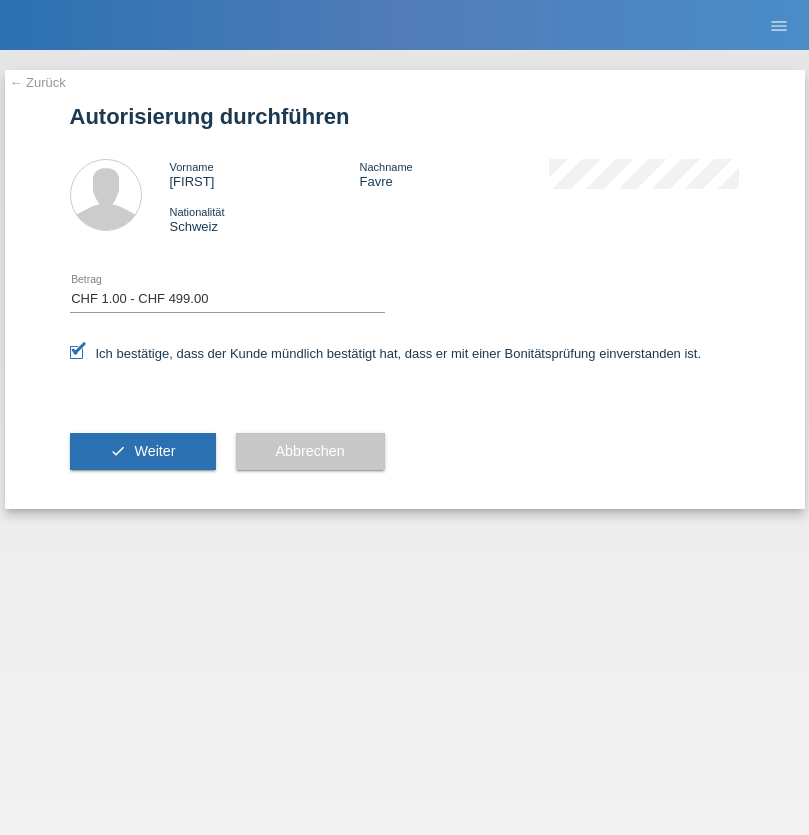 scroll, scrollTop: 0, scrollLeft: 0, axis: both 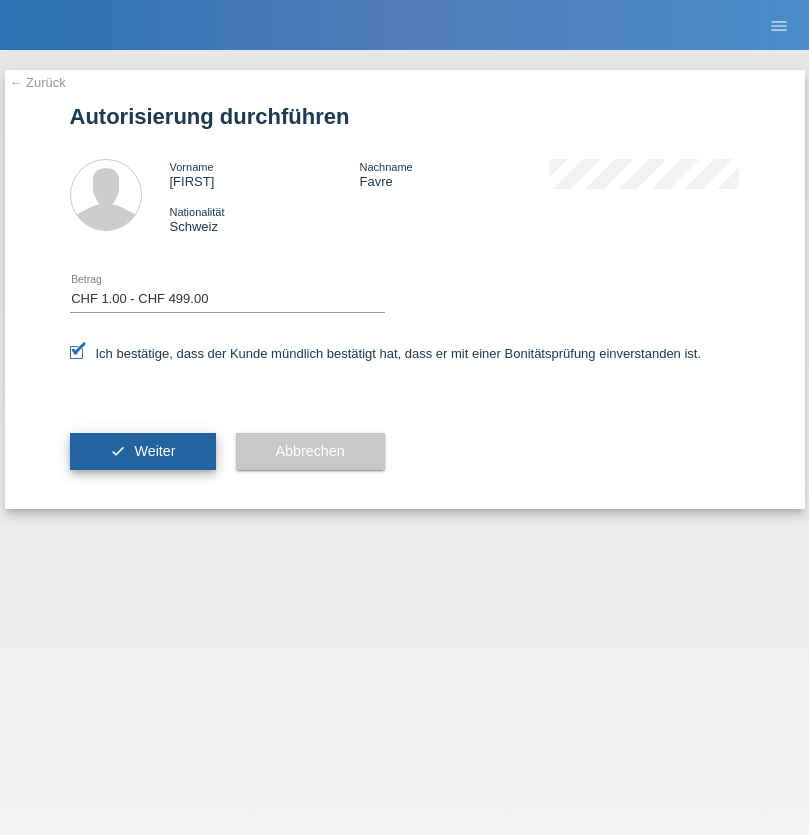 click on "Weiter" at bounding box center [154, 451] 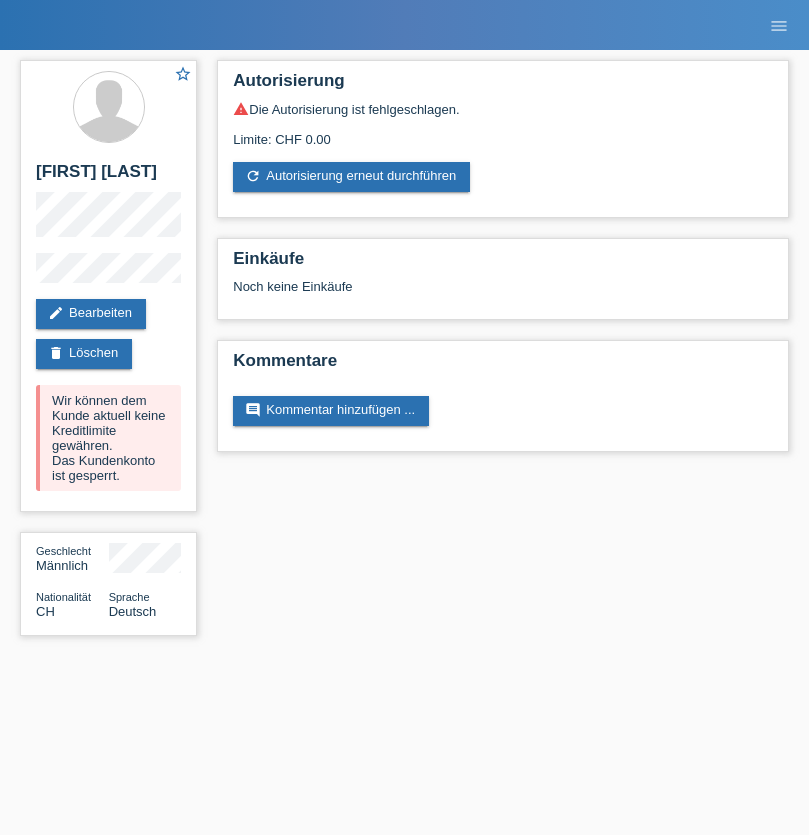 scroll, scrollTop: 0, scrollLeft: 0, axis: both 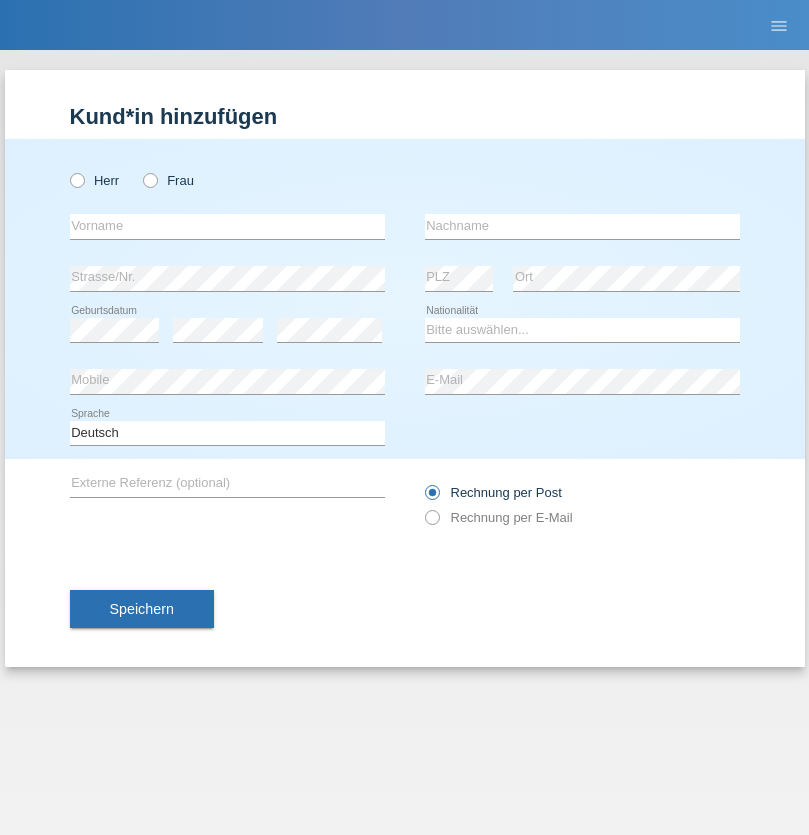 radio on "true" 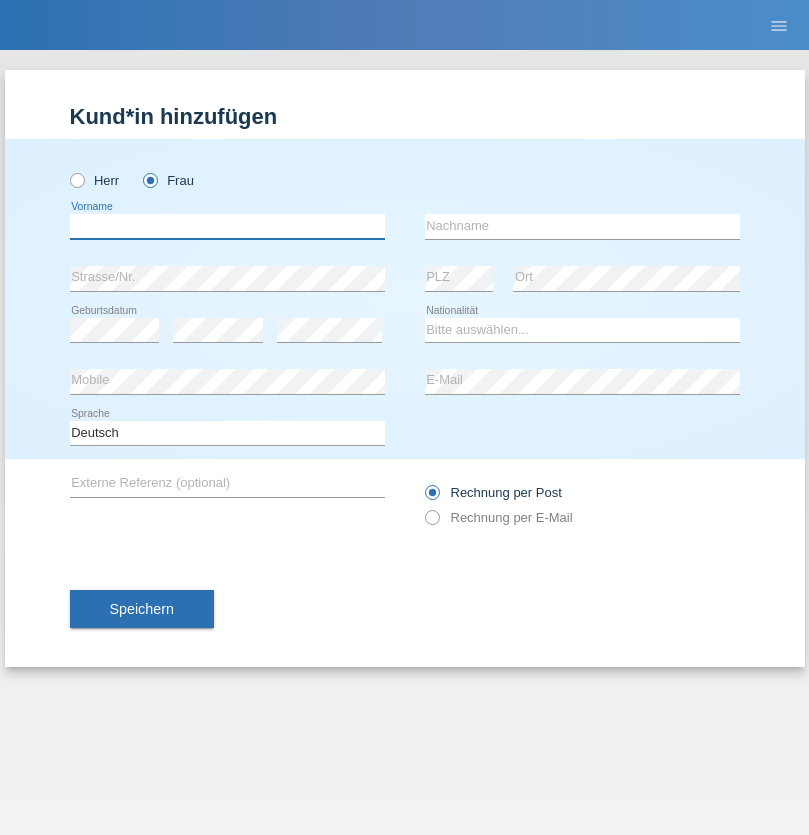 click at bounding box center [227, 226] 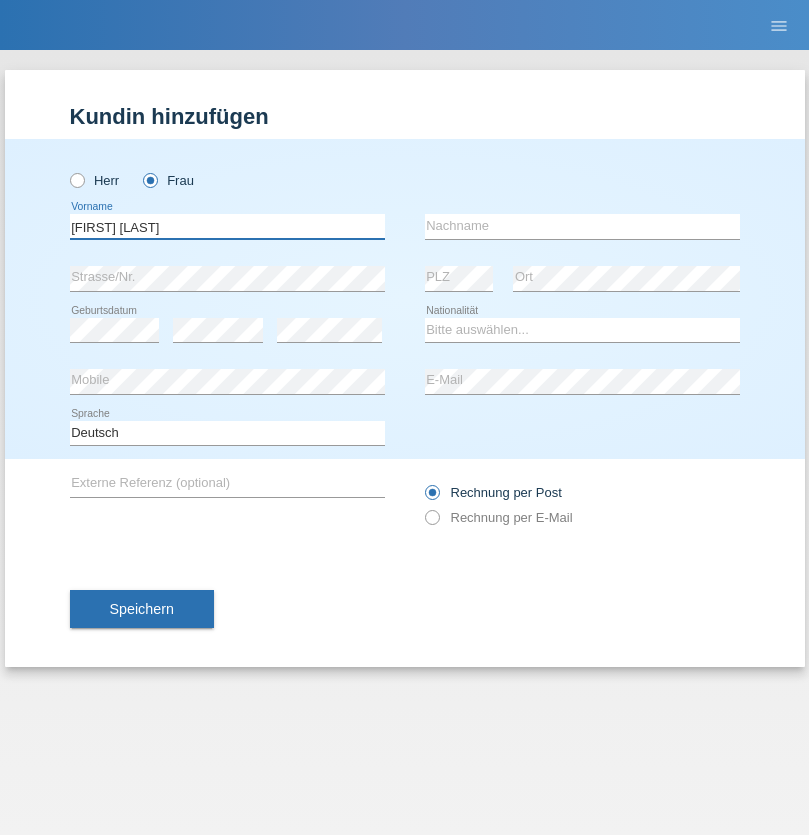 type on "[FIRST] [LAST]" 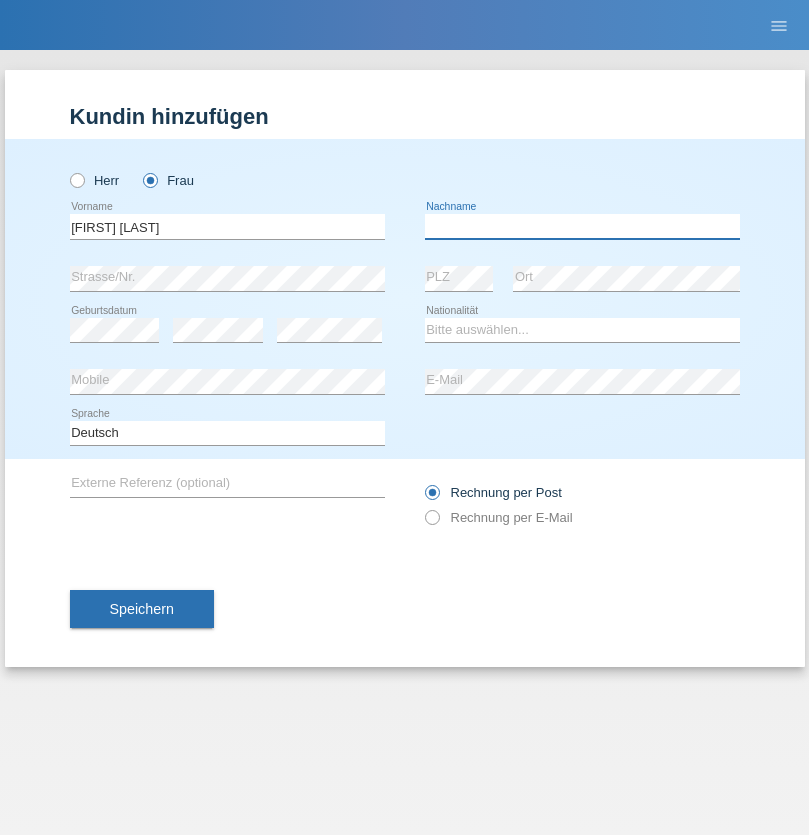 click at bounding box center (582, 226) 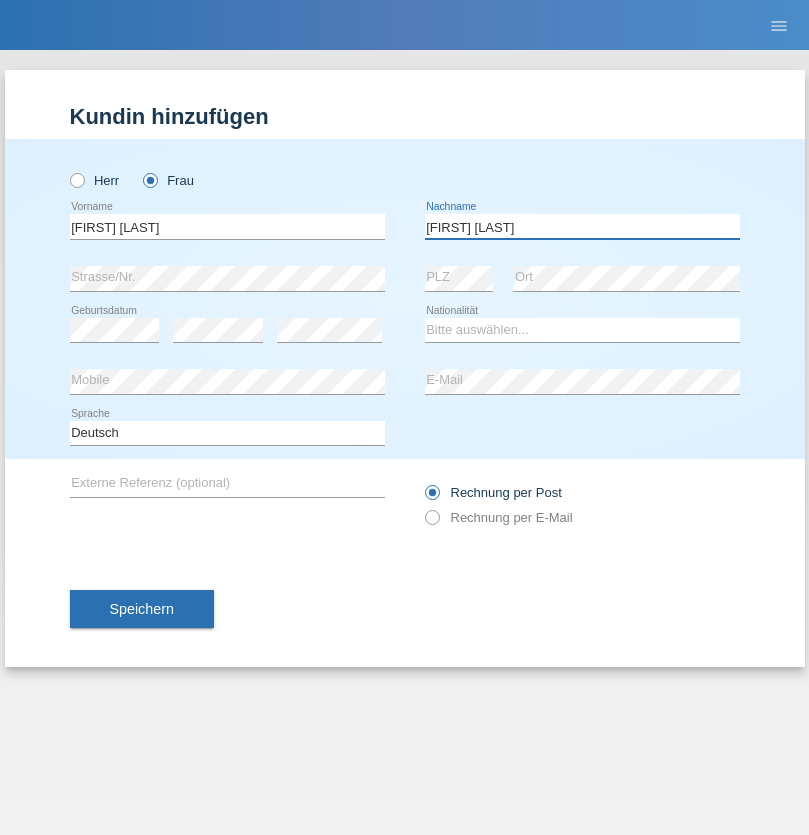 type on "[FIRST] [LAST]" 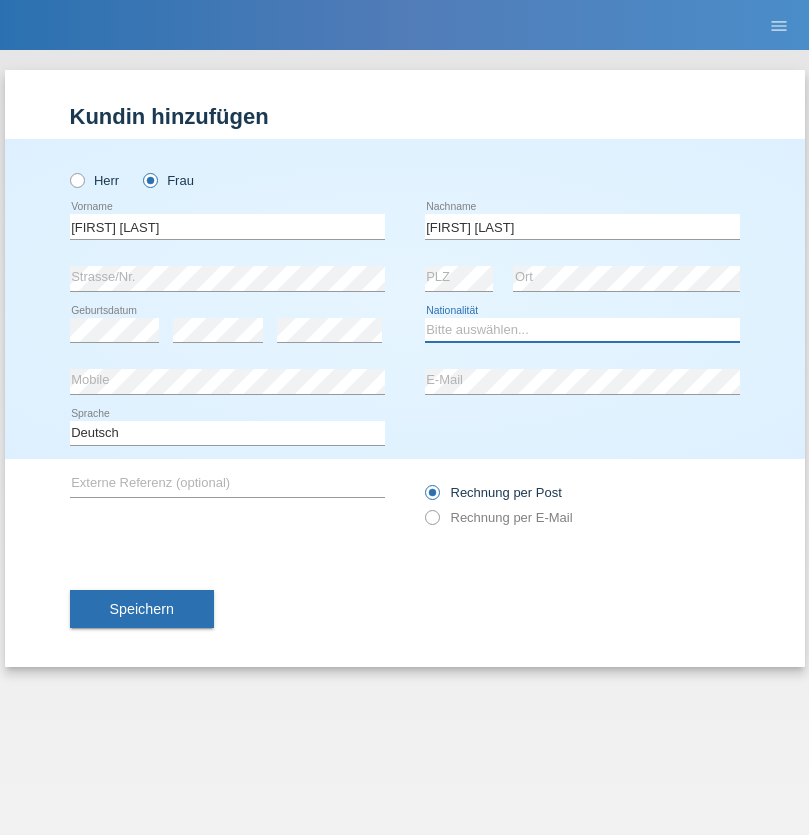 select on "CH" 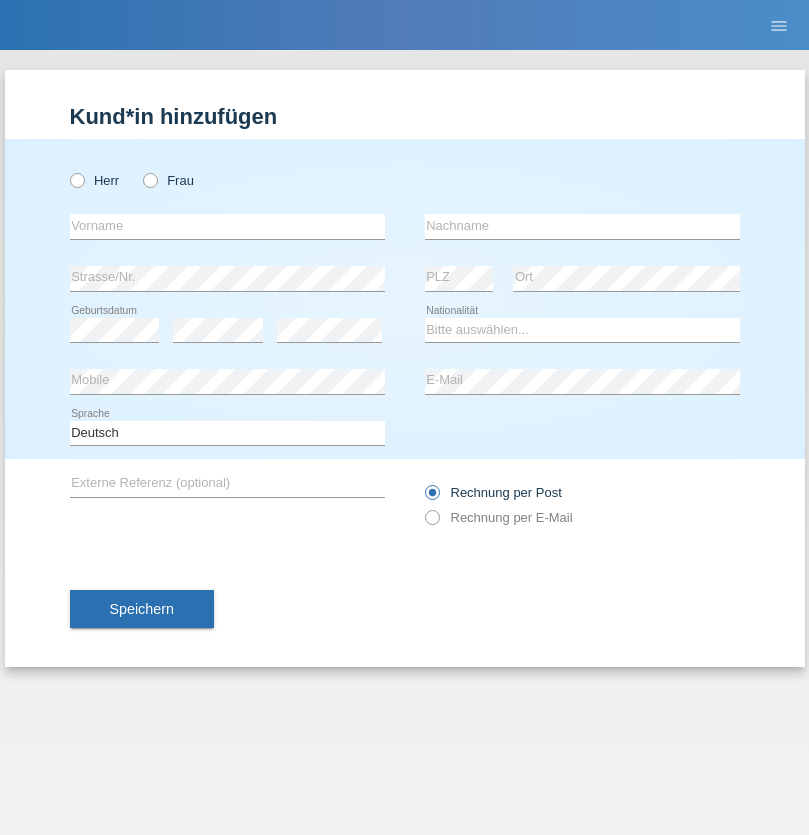 scroll, scrollTop: 0, scrollLeft: 0, axis: both 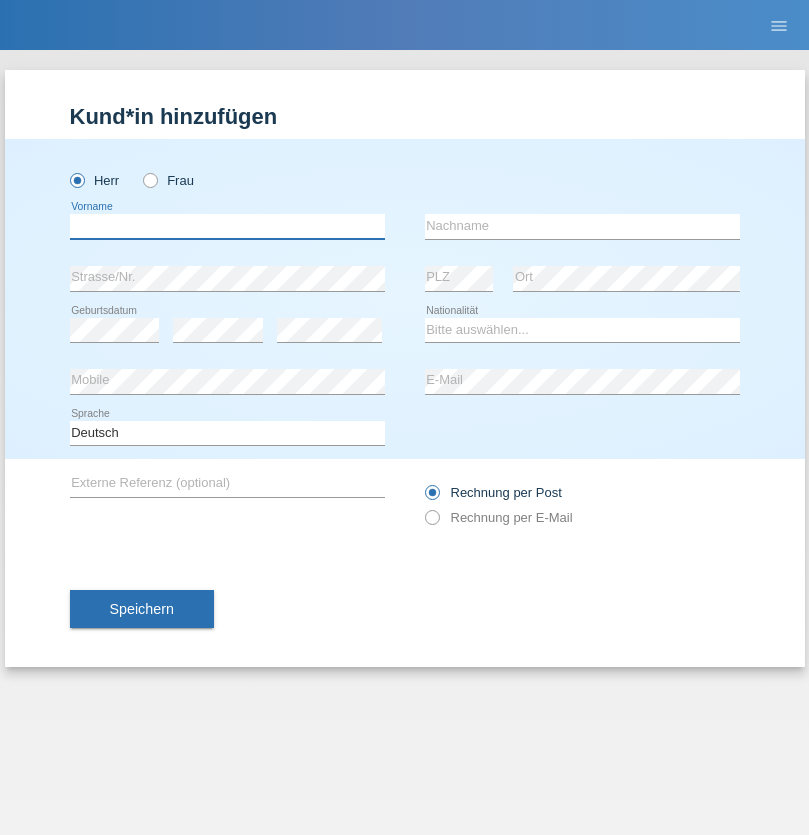 click at bounding box center [227, 226] 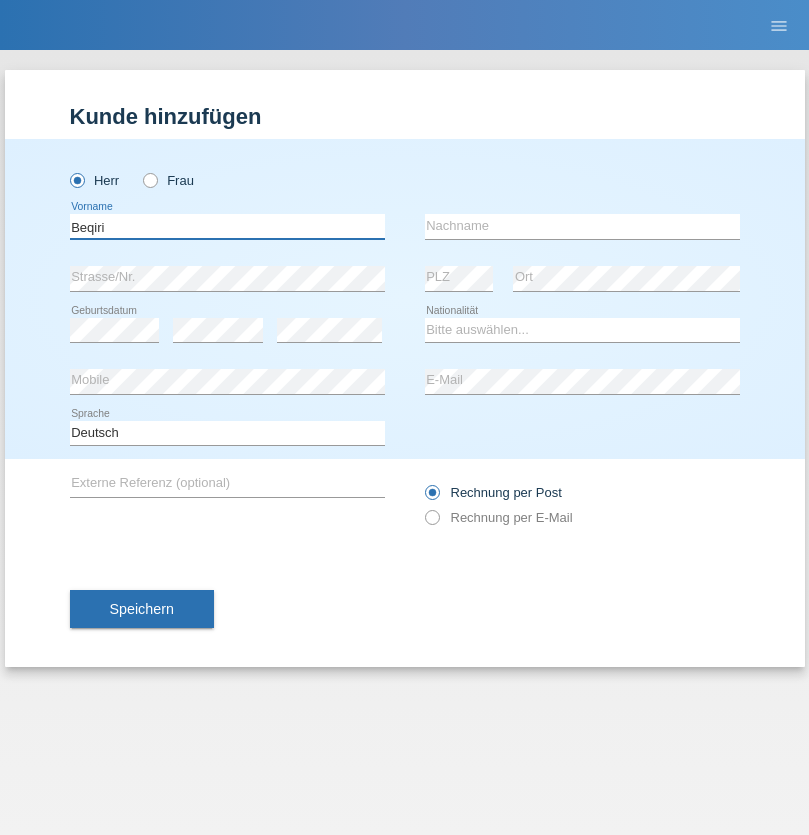 type on "Beqiri" 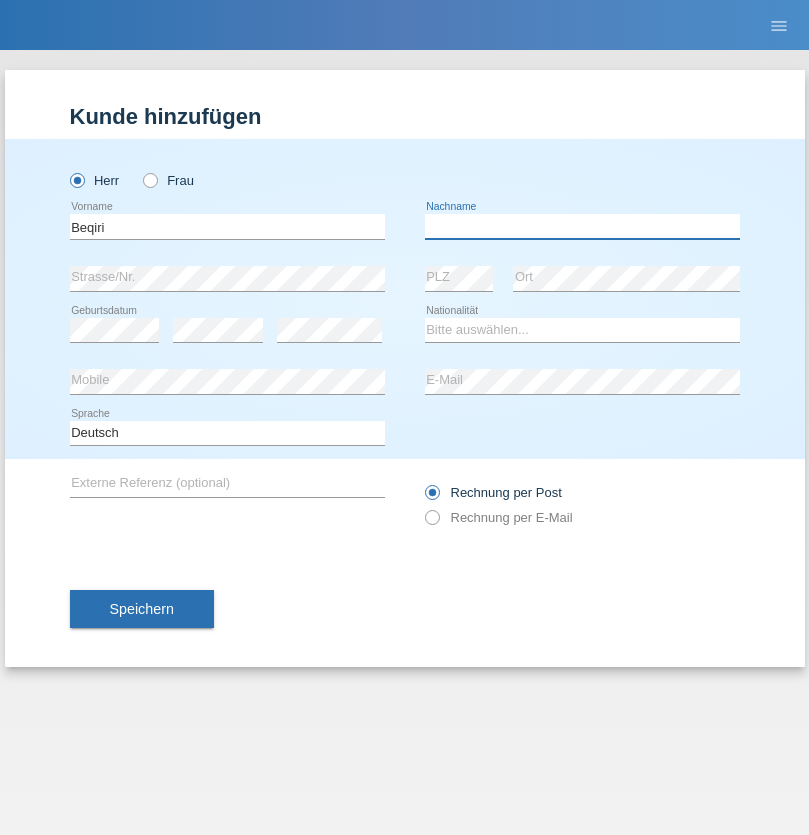 click at bounding box center [582, 226] 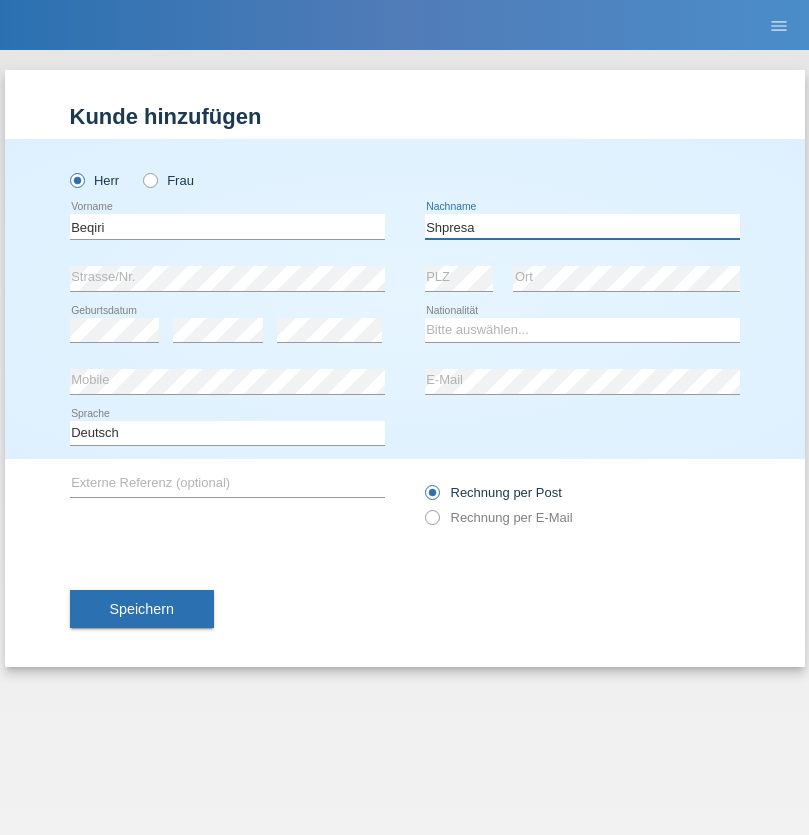 type on "Shpresa" 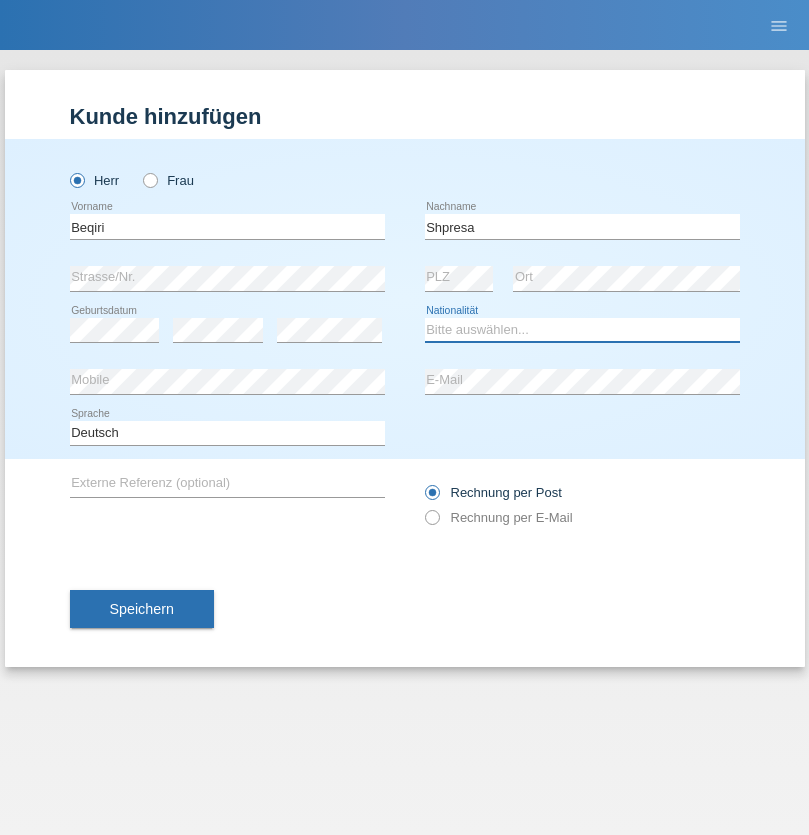 select on "XK" 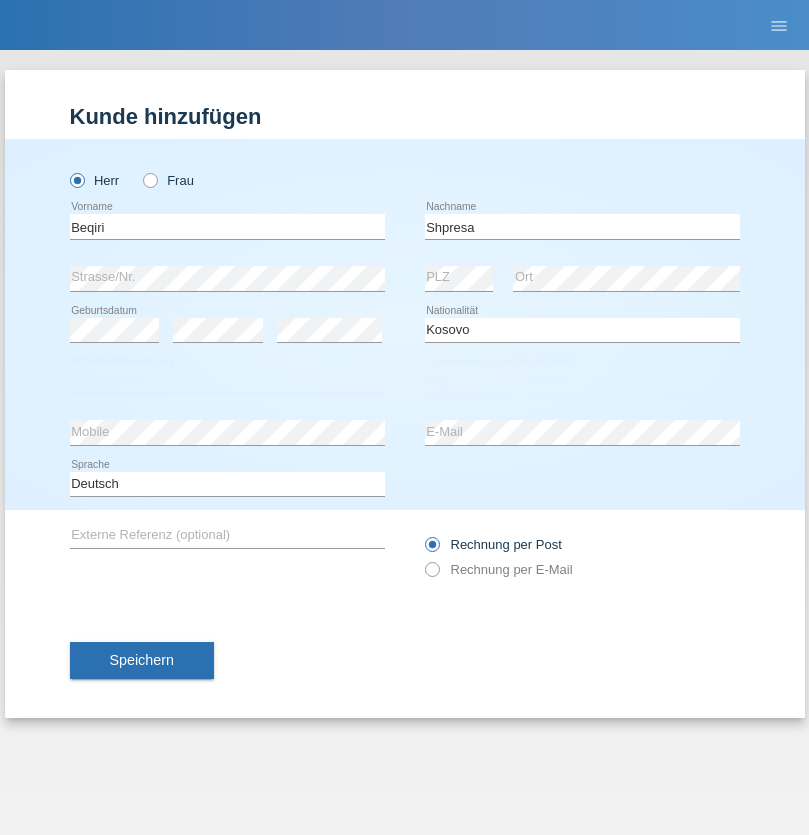 select on "C" 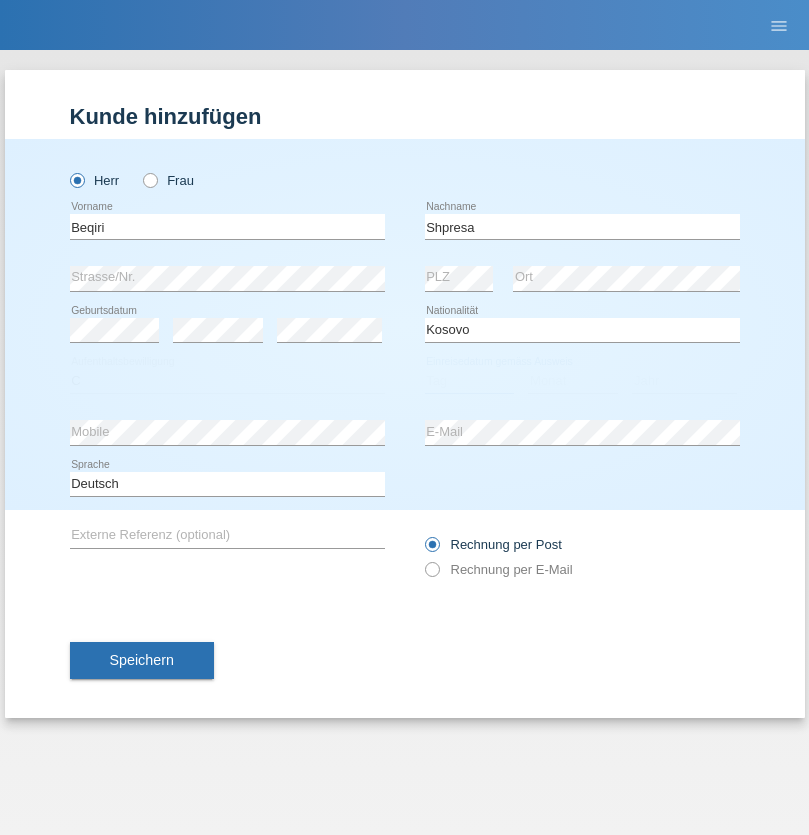 select on "08" 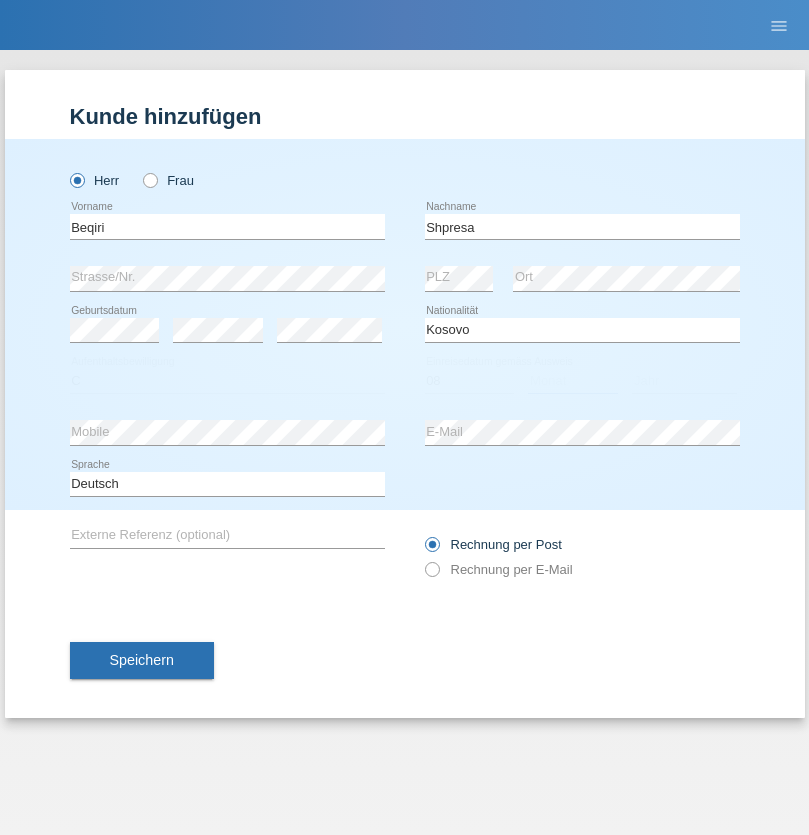 select on "02" 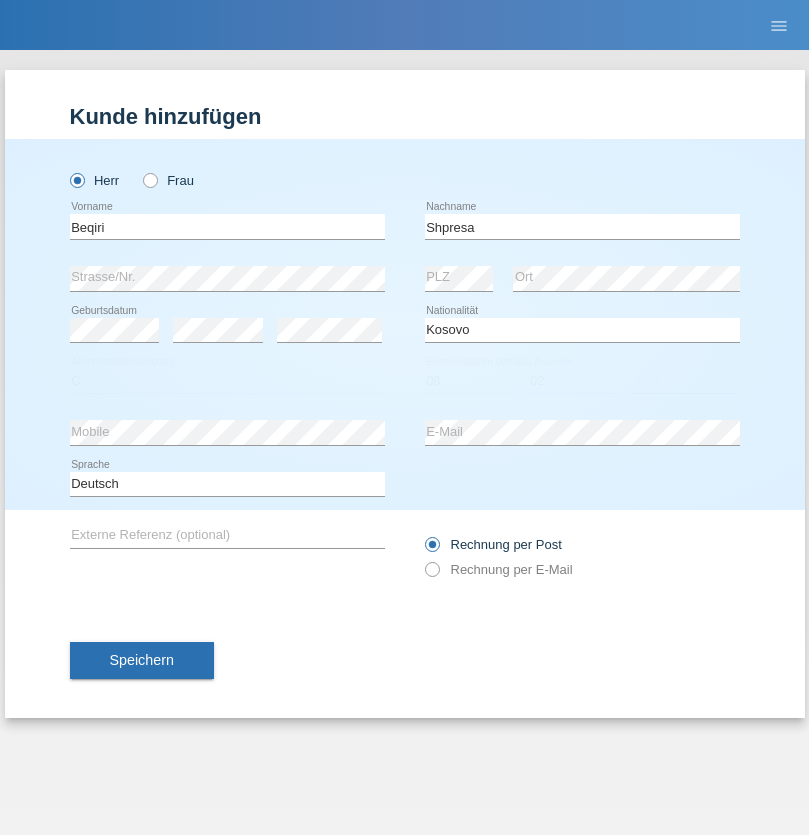 select on "1979" 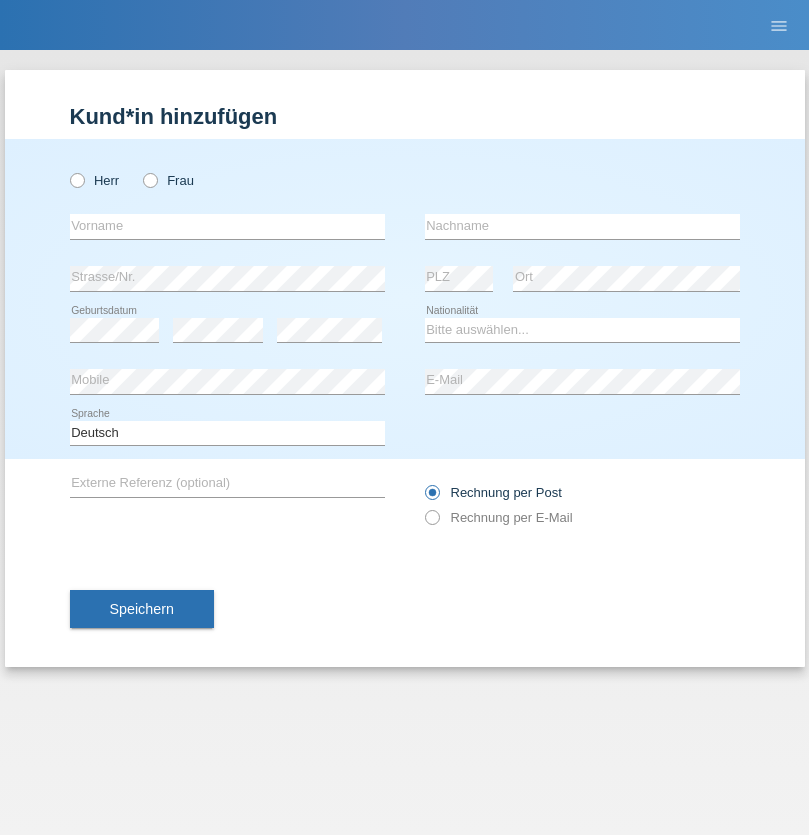 scroll, scrollTop: 0, scrollLeft: 0, axis: both 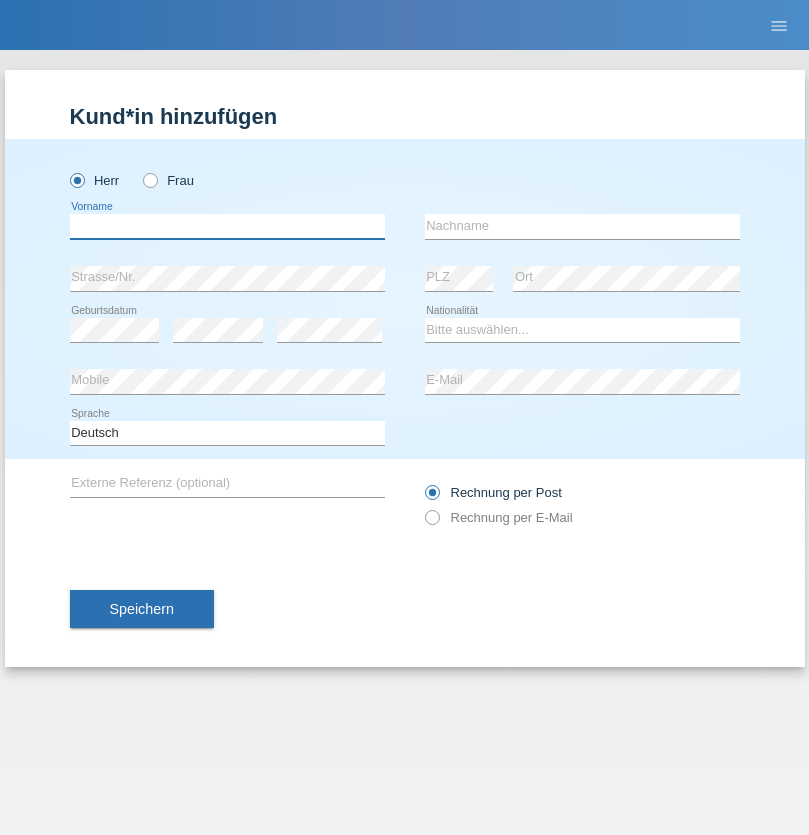 click at bounding box center [227, 226] 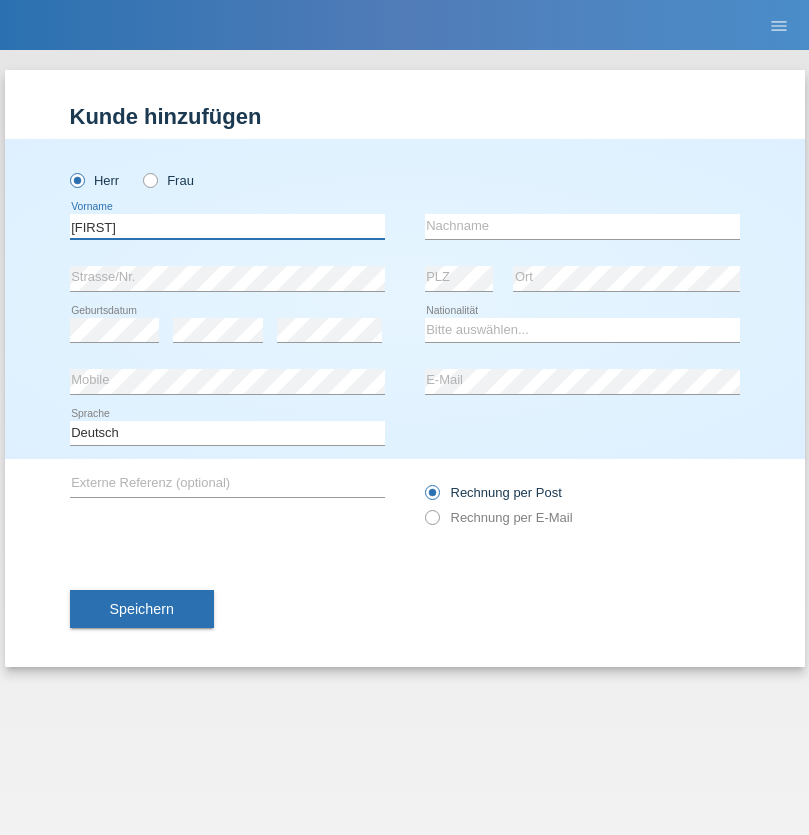 type on "[FIRST]" 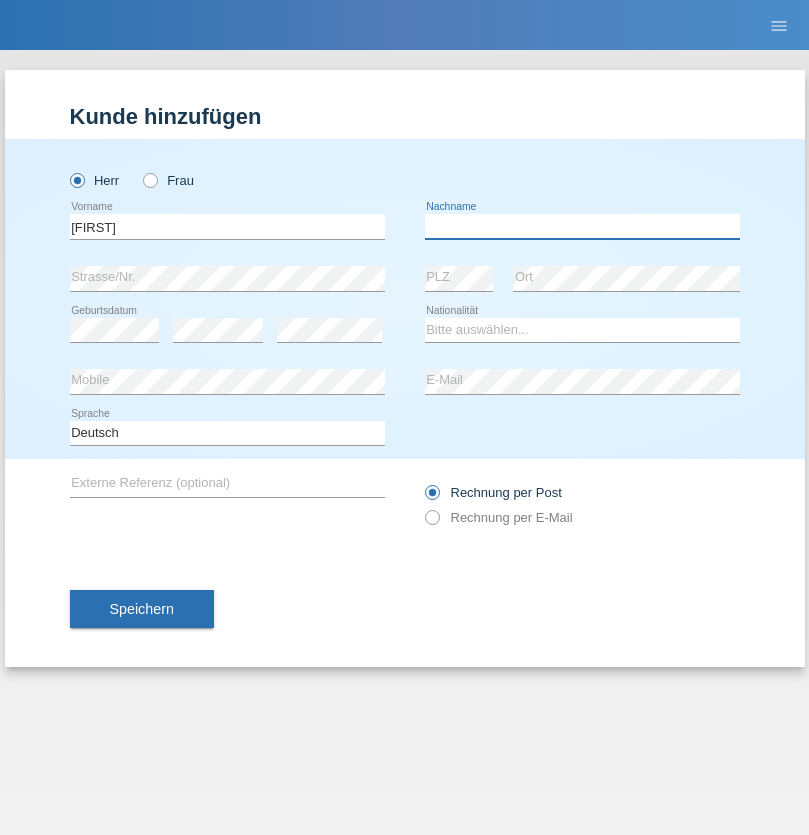 click at bounding box center [582, 226] 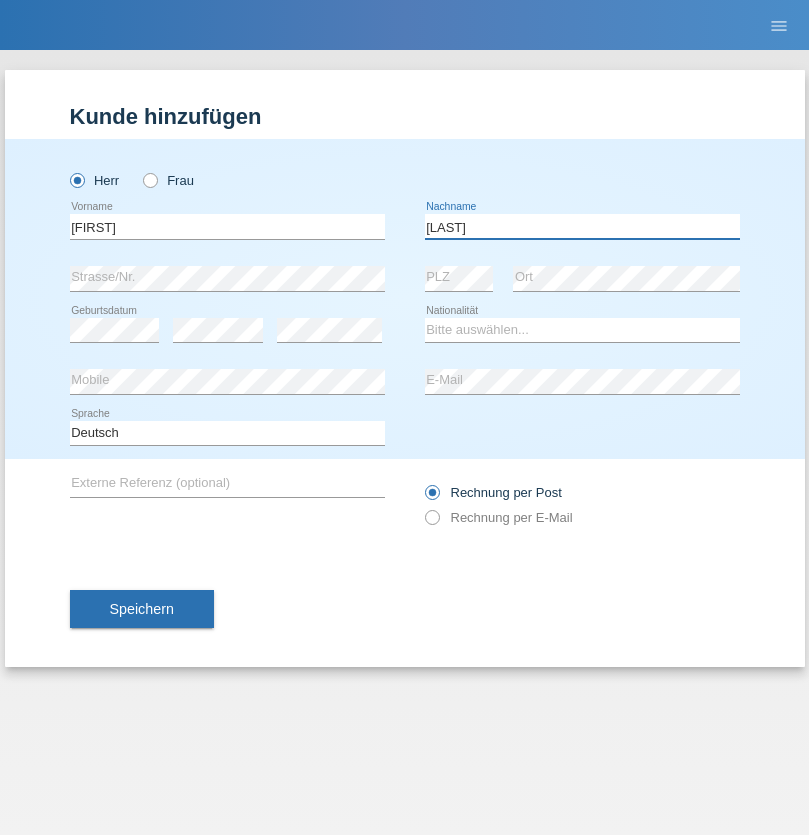 type on "Ledermann" 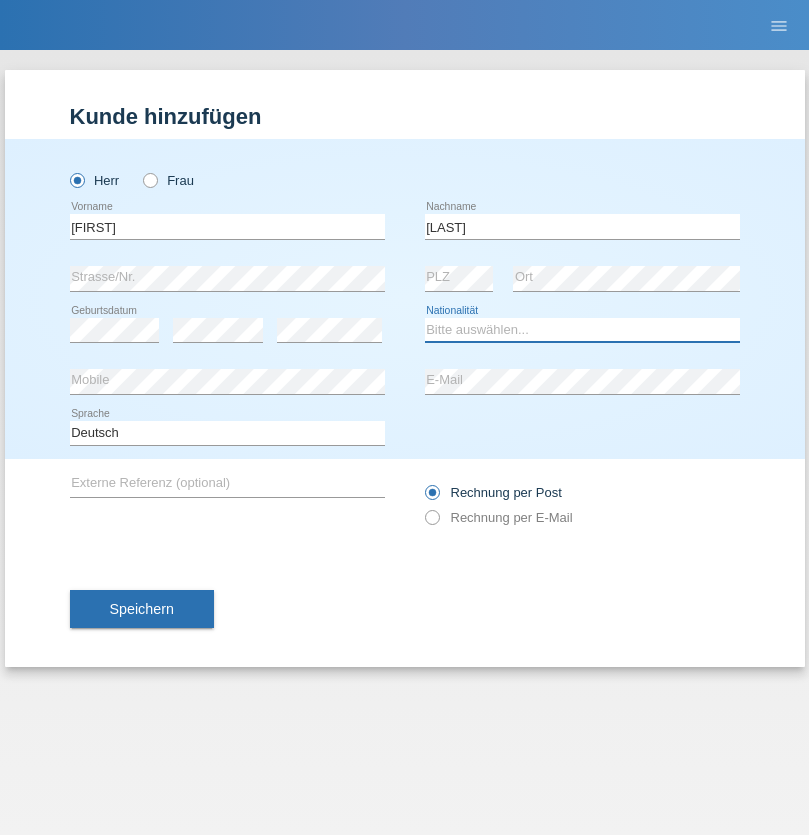 select on "CH" 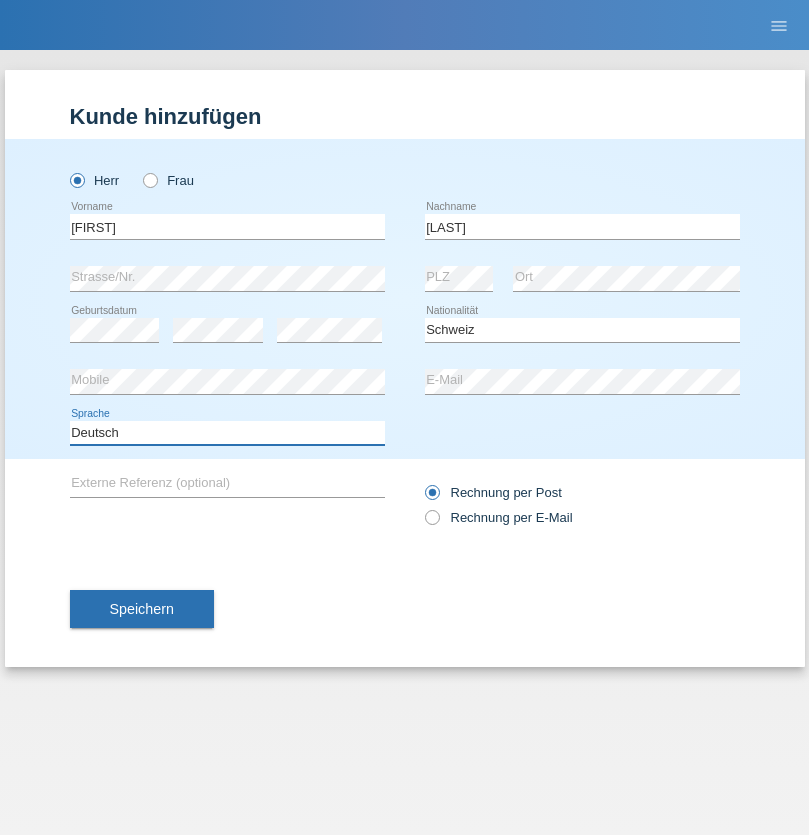select on "en" 